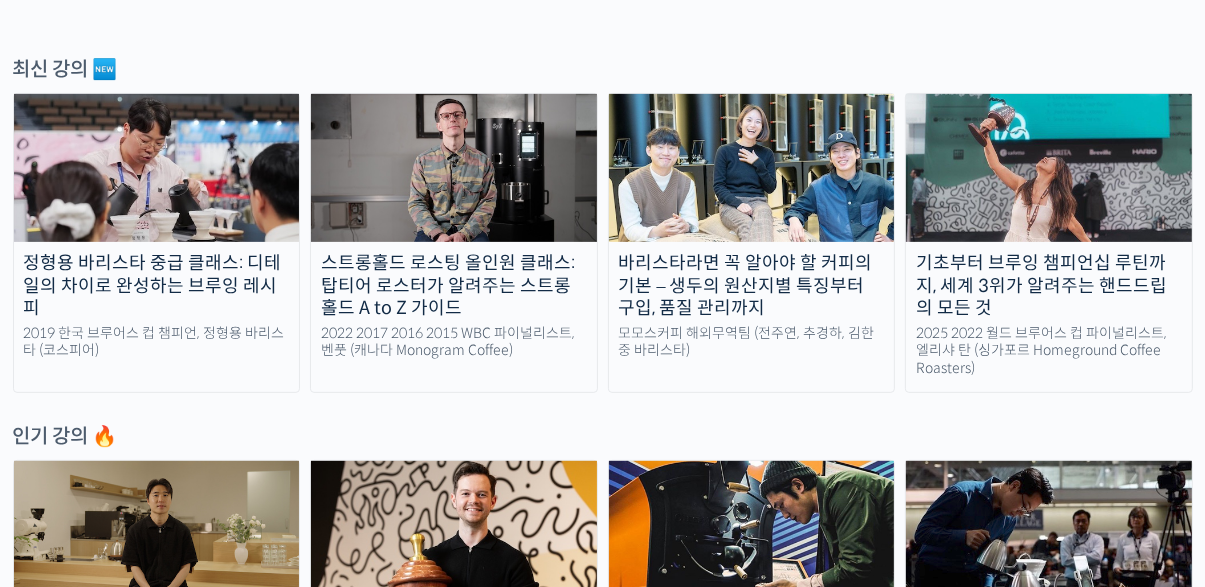 scroll, scrollTop: 680, scrollLeft: 0, axis: vertical 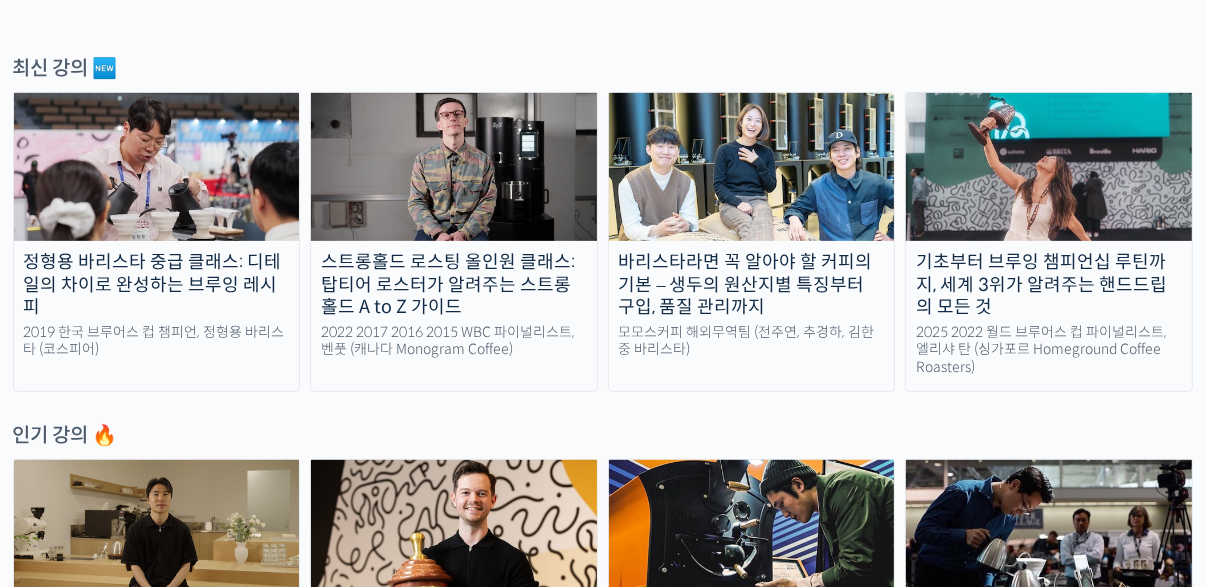 click on "기초부터 브루잉 챔피언십 루틴까지, 세계 3위가 알려주는 핸드드립의 모든 것" at bounding box center [1049, 285] 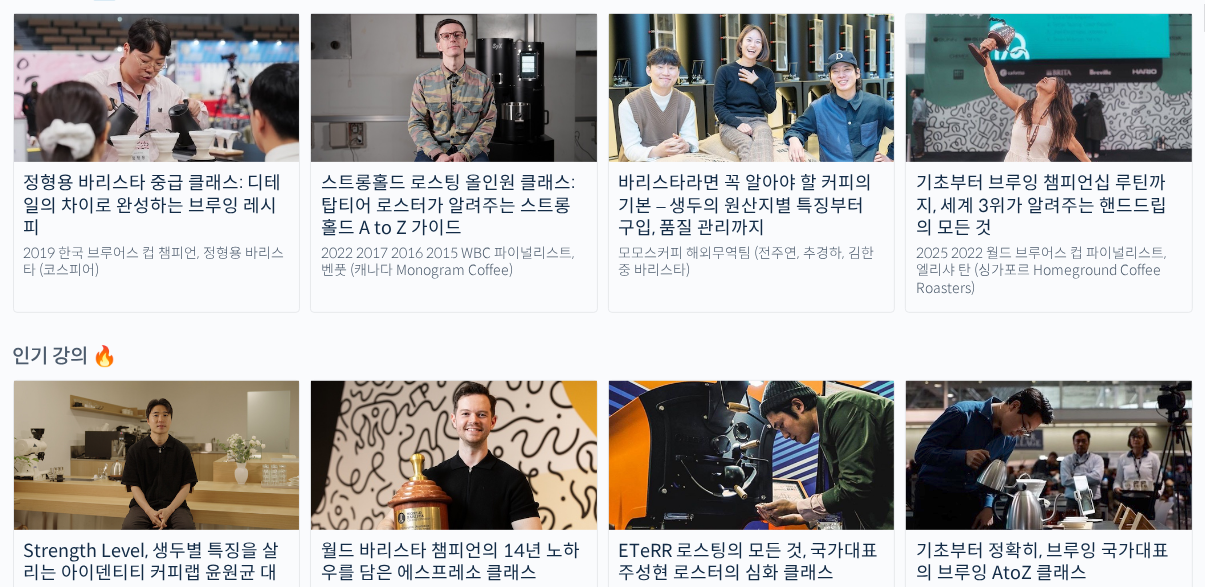 scroll, scrollTop: 775, scrollLeft: 0, axis: vertical 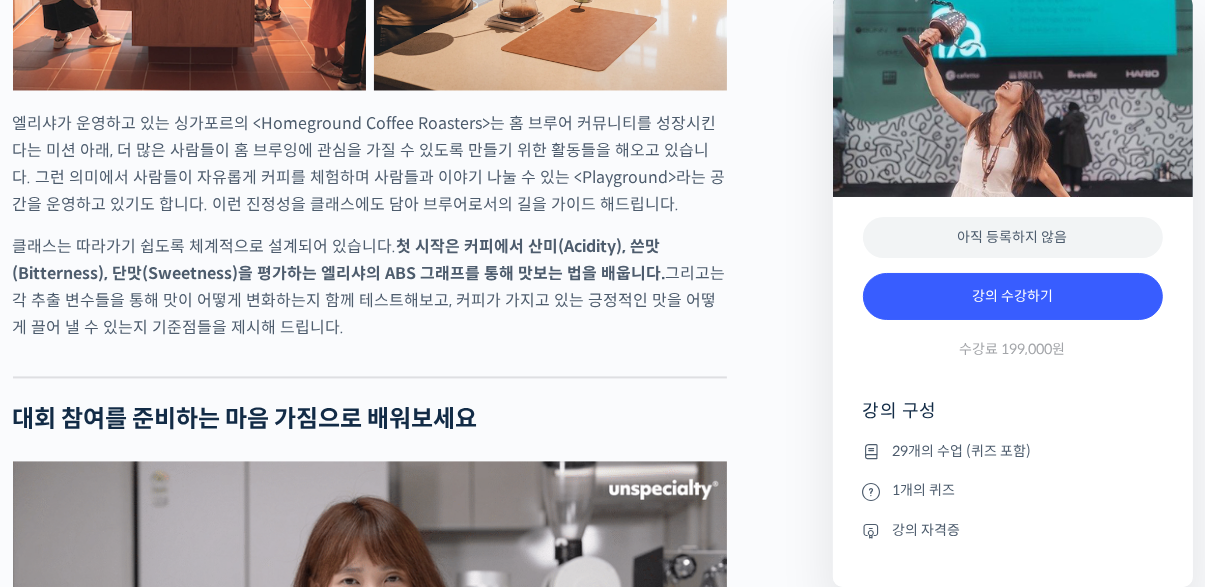 click at bounding box center (370, 661) 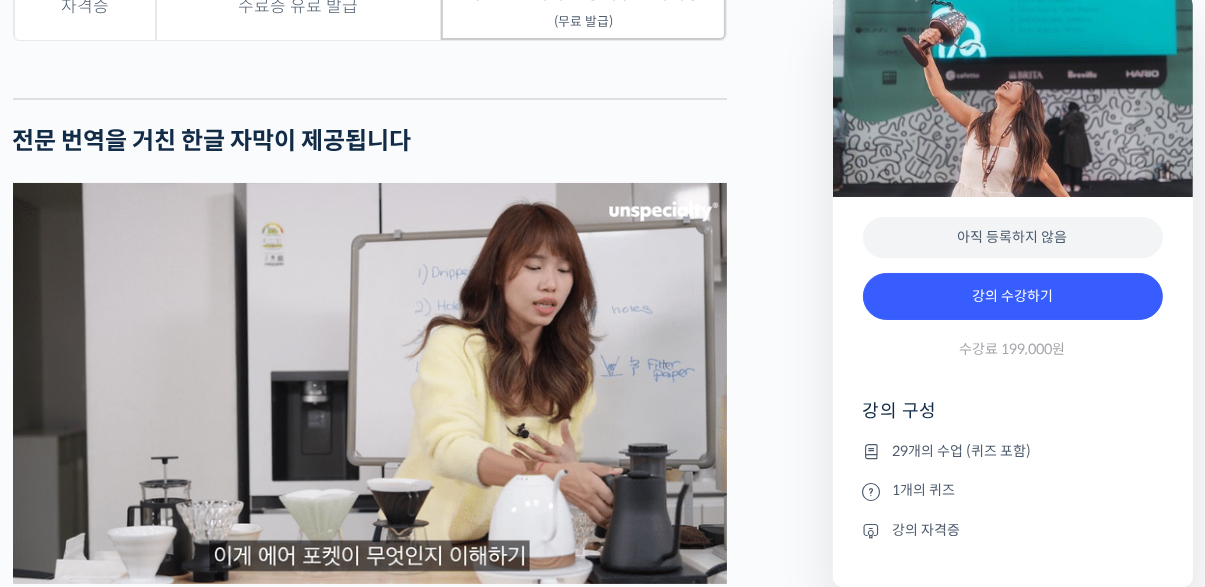 scroll, scrollTop: 6984, scrollLeft: 0, axis: vertical 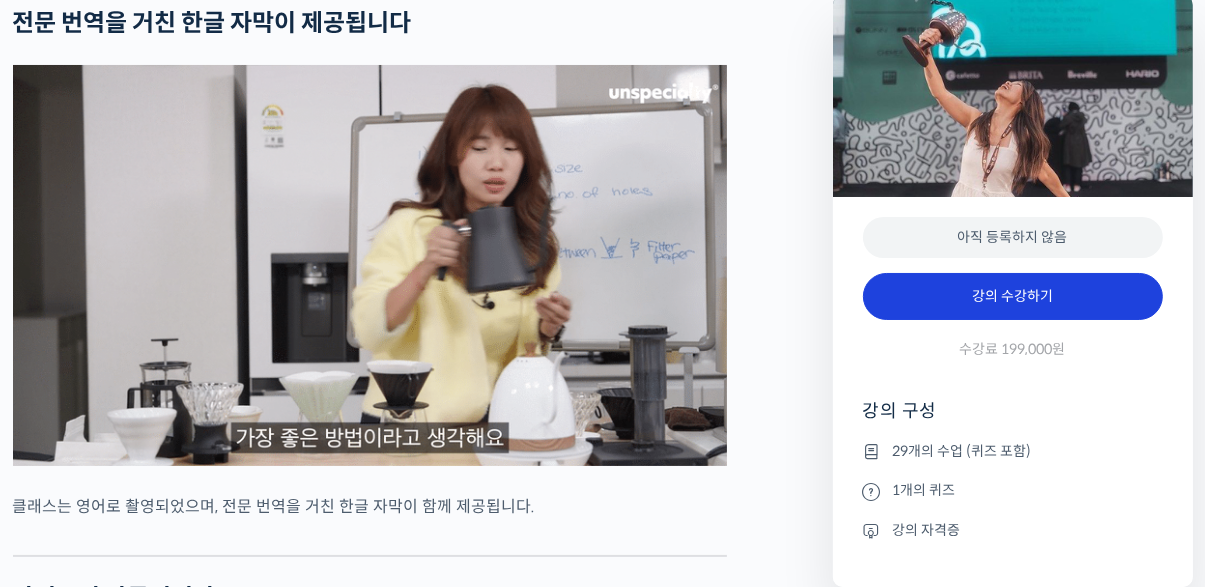 click on "강의 수강하기" at bounding box center [1013, 297] 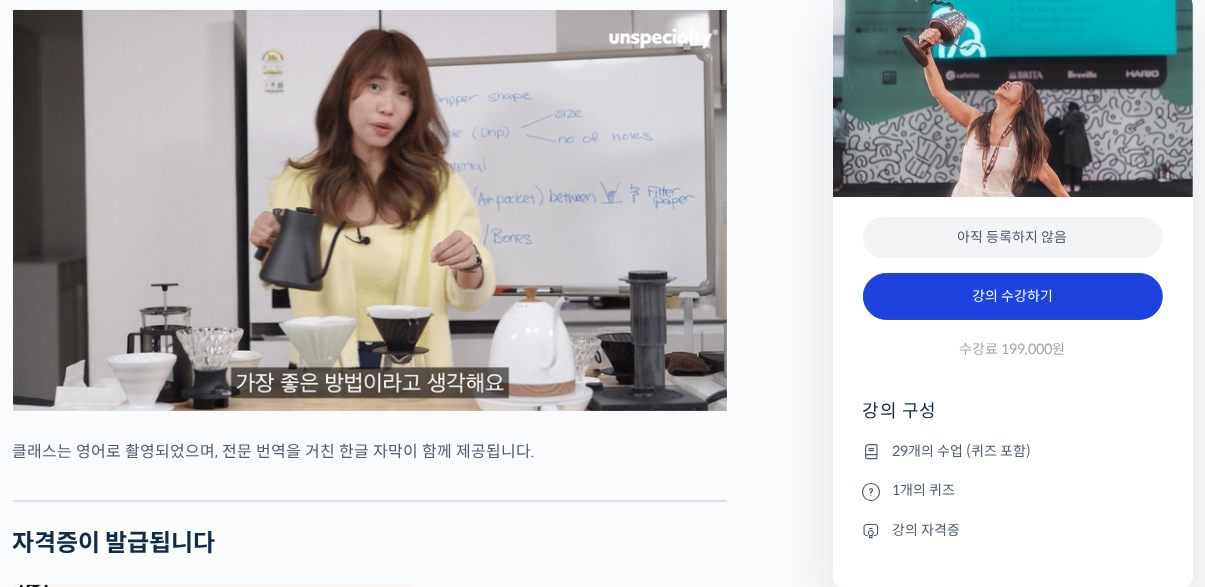 scroll, scrollTop: 7078, scrollLeft: 0, axis: vertical 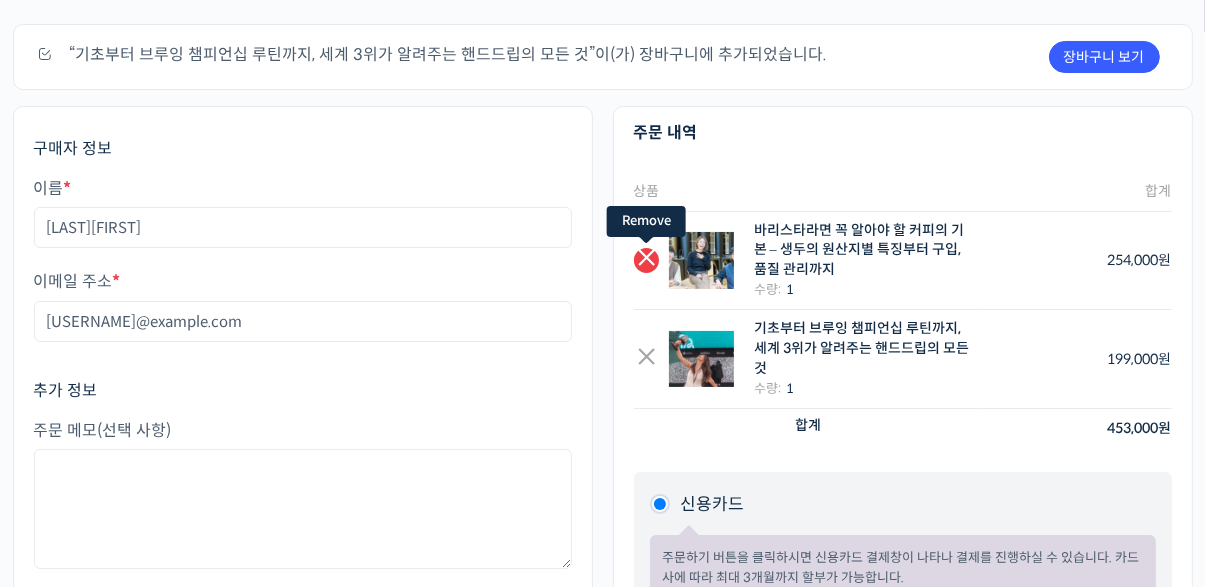 click on "×" at bounding box center [646, 260] 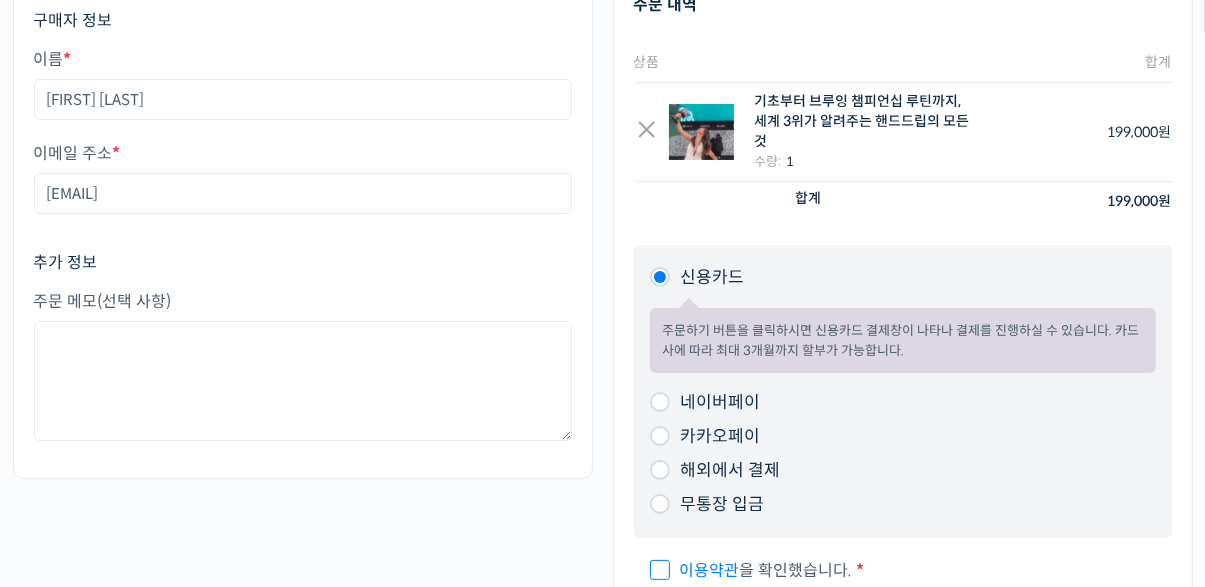 scroll, scrollTop: 0, scrollLeft: 0, axis: both 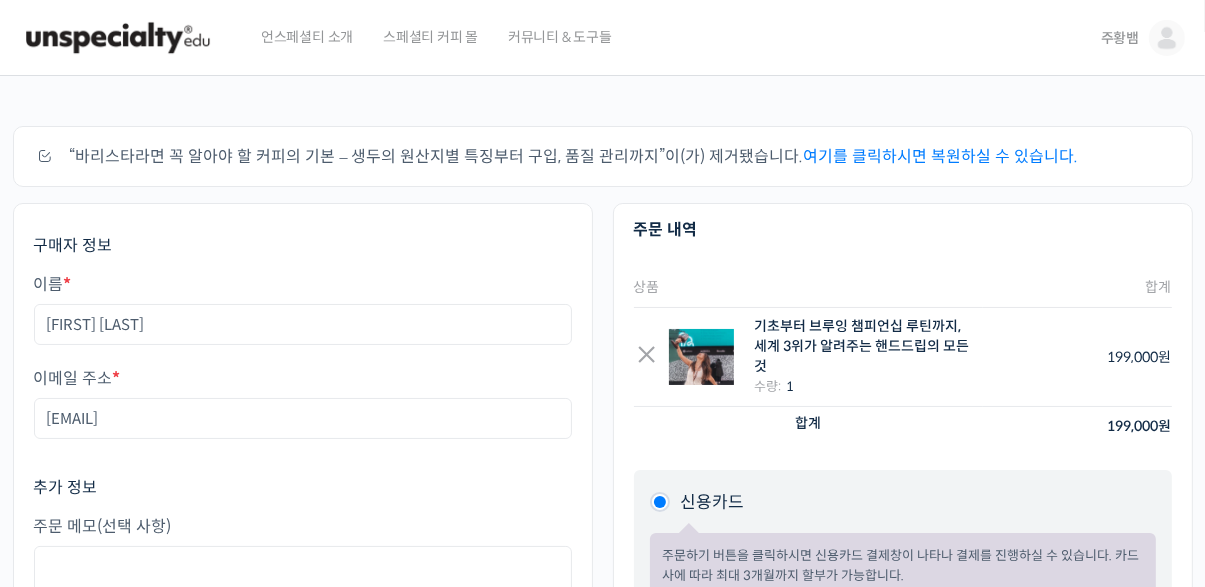 click at bounding box center [118, 38] 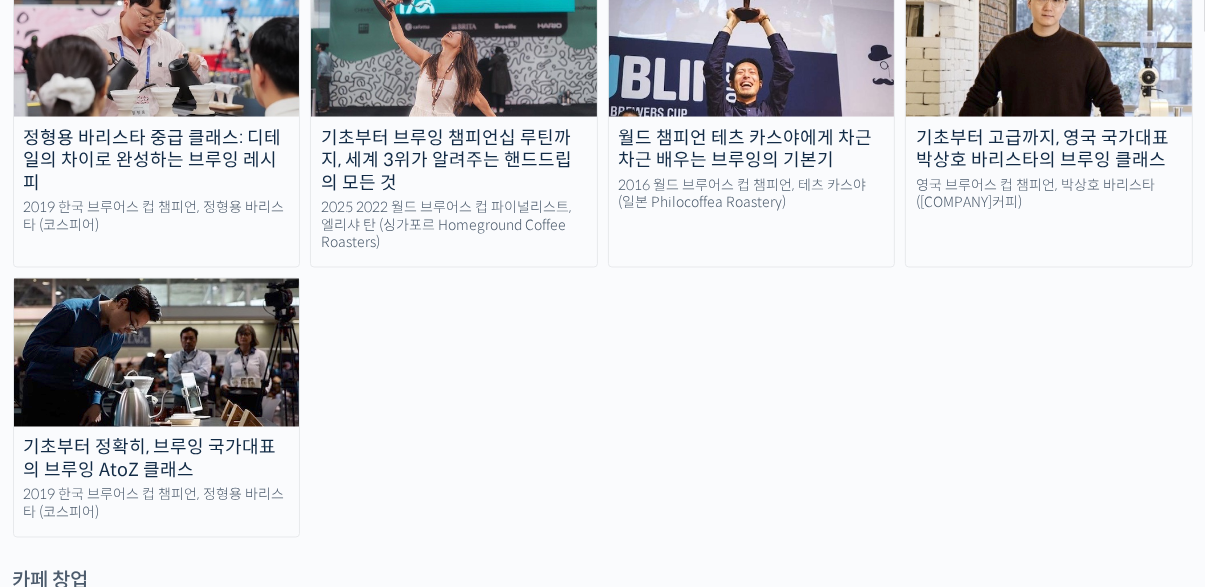 scroll, scrollTop: 2973, scrollLeft: 0, axis: vertical 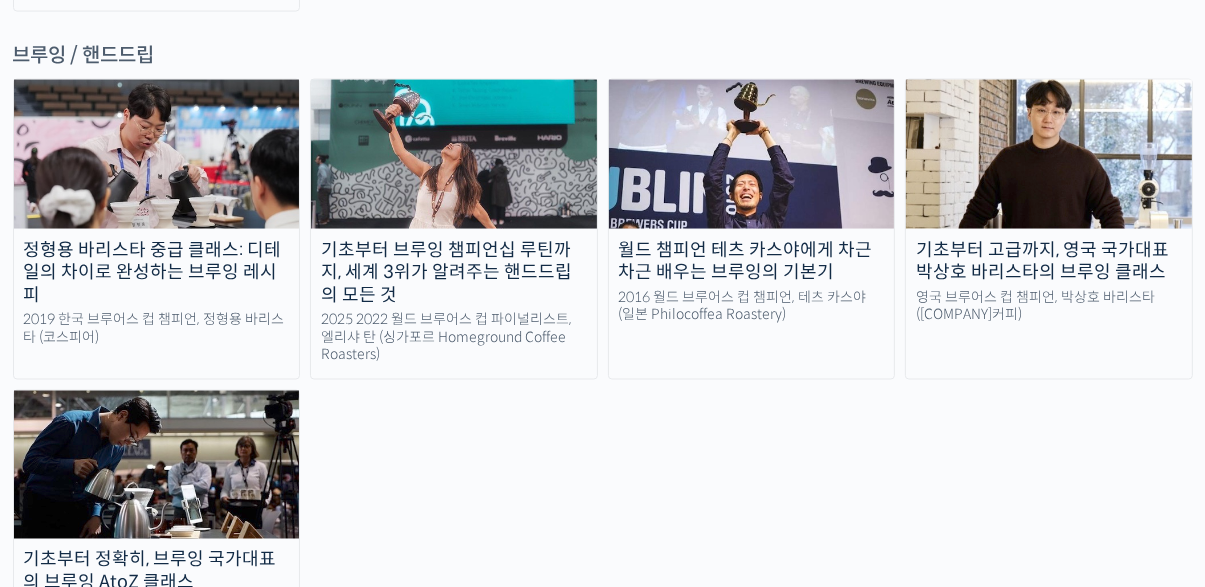 click on "월드 챔피언 테츠 카스야에게 차근차근 배우는 브루잉의 기본기" at bounding box center [752, 261] 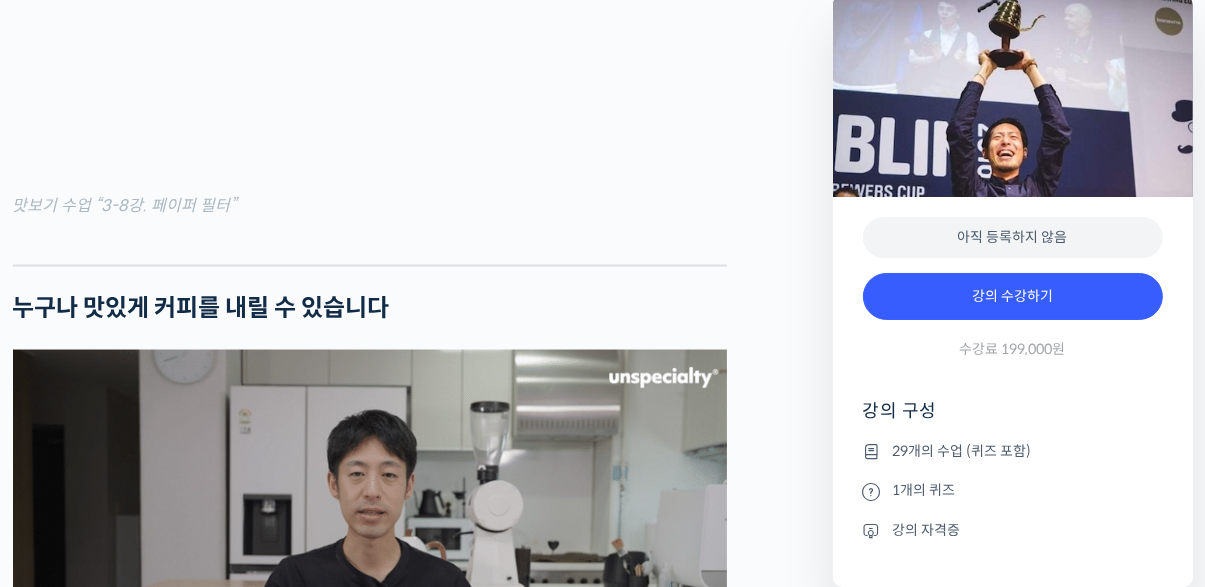 scroll, scrollTop: 3296, scrollLeft: 0, axis: vertical 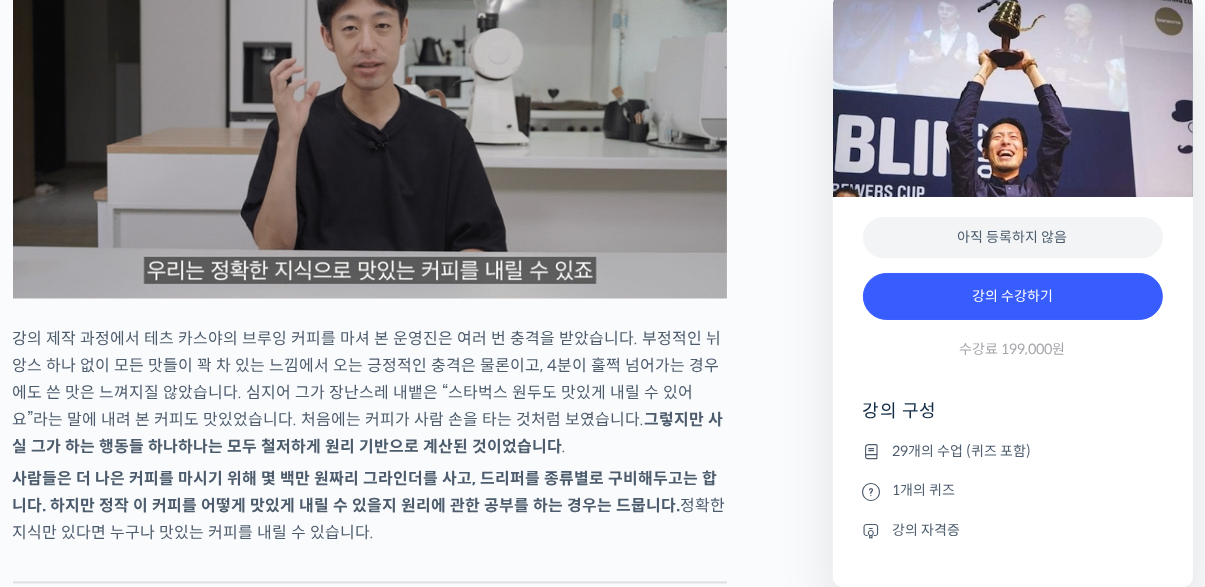 click on "강의 제작 과정에서 테츠 카스야의 브루잉 커피를 마셔 본 운영진은 여러 번 충격을 받았습니다. 부정적인 뉘앙스 하나 없이 모든 맛들이 꽉 차 있는 느낌에서 오는 긍정적인 충격은 물론이고, 4분이 훌쩍 넘어가는 경우에도 쓴 맛은 느껴지질 않았습니다. 심지어 그가 장난스레 내뱉은 “스타벅스 원두도 맛있게 내릴 수 있어요”라는 말에 내려 본 커피도 맛있었습니다. 처음에는 커피가 사람 손을 타는 것처럼 보였습니다.  그렇지만 사실 그가 하는 행동들 하나하나는 모두 철저하게 원리 기반으로 계산된 것이었습니다 ." at bounding box center (370, 393) 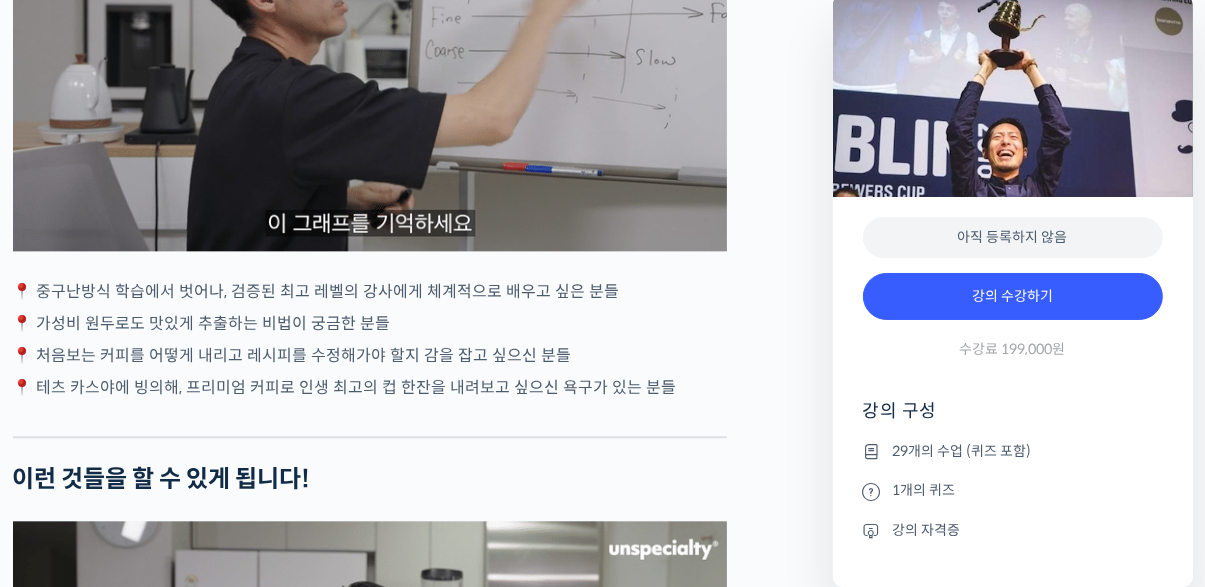 scroll, scrollTop: 4121, scrollLeft: 0, axis: vertical 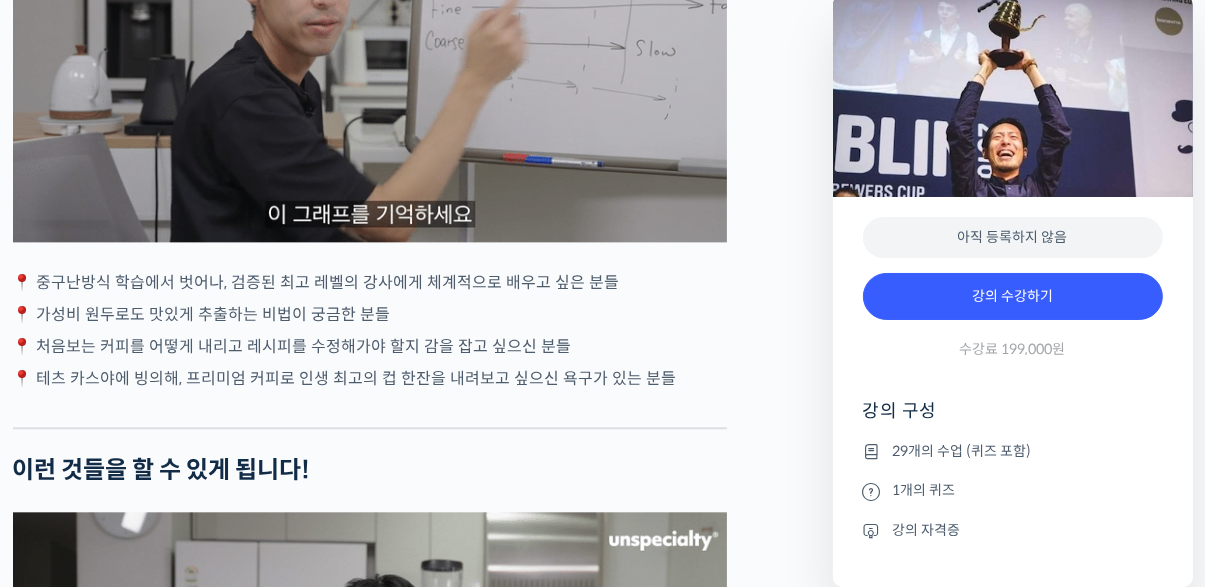 click on "테츠 카스야를 소개합니다!
<Philocoffea Roastery & Laboratory> 창업자 & 대표
2016 월드 브루어스 컵 챔피언 🏆 2016 일본 브루어스 컵 챔피언 🏆 2015 일본 에어로프레스 챔피언십 우승 🏆 Emi Fukahori(스위스 MAME, 2018 월드 브루어스 컵 챔피언)외 다수의 챔피언을 코칭
테츠 카스야는 브루어들의 우상이라 불릴 정도로 브루잉에 진심인 분이시라면 무조건 알만한 정도의 인지도와 영향력을 가지고 있습니다 . 커피를 시작하고 단 3년 만에 월드 챔피언이 된 것만으로도 대단하지만, 2018 월드 브루어스 컵 챔피언인 Emi를 비롯해 훌륭한 제자들을 많이 배출했습니다. 지금도 세계 각국에서 브루어스 컵 국가대표가 되면 테츠 카스야에게 코칭을 받기 위해 빠르게 연락할 정도의 영향력을 가지고 있습니다.
클래스 소개" at bounding box center [370, 458] 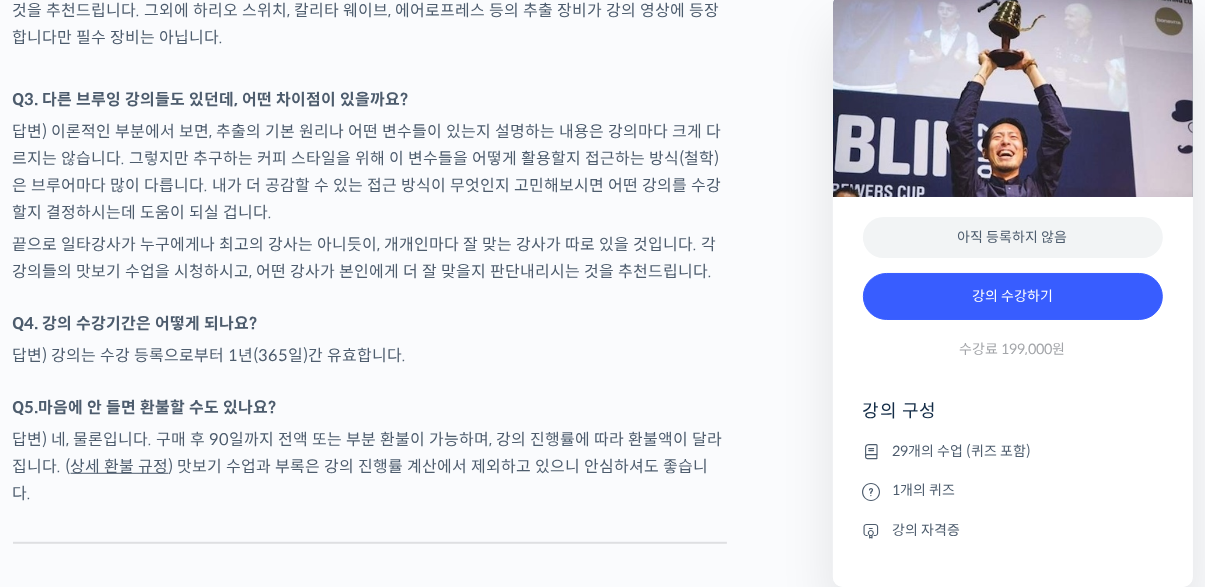 scroll, scrollTop: 7793, scrollLeft: 0, axis: vertical 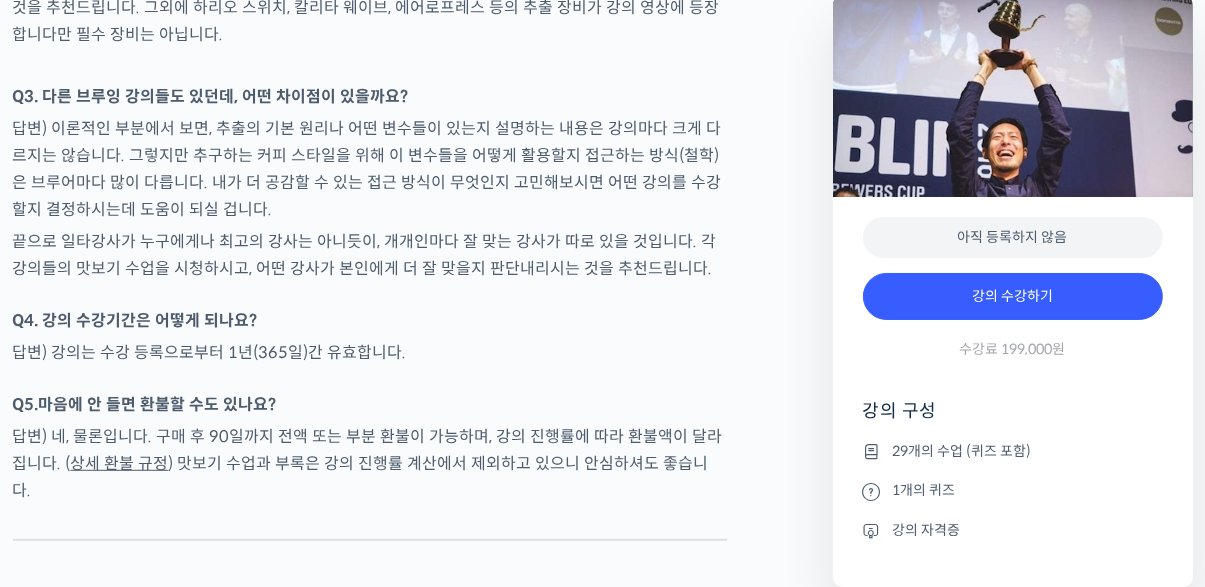 click on "끝으로 일타강사가 누구에게나 최고의 강사는 아니듯이, 개개인마다 잘 맞는 강사가 따로 있을 것입니다. 각 강의들의 맛보기 수업을 시청하시고, 어떤 강사가 본인에게 더 잘 맞을지 판단내리시는 것을 추천드립니다." at bounding box center [370, 255] 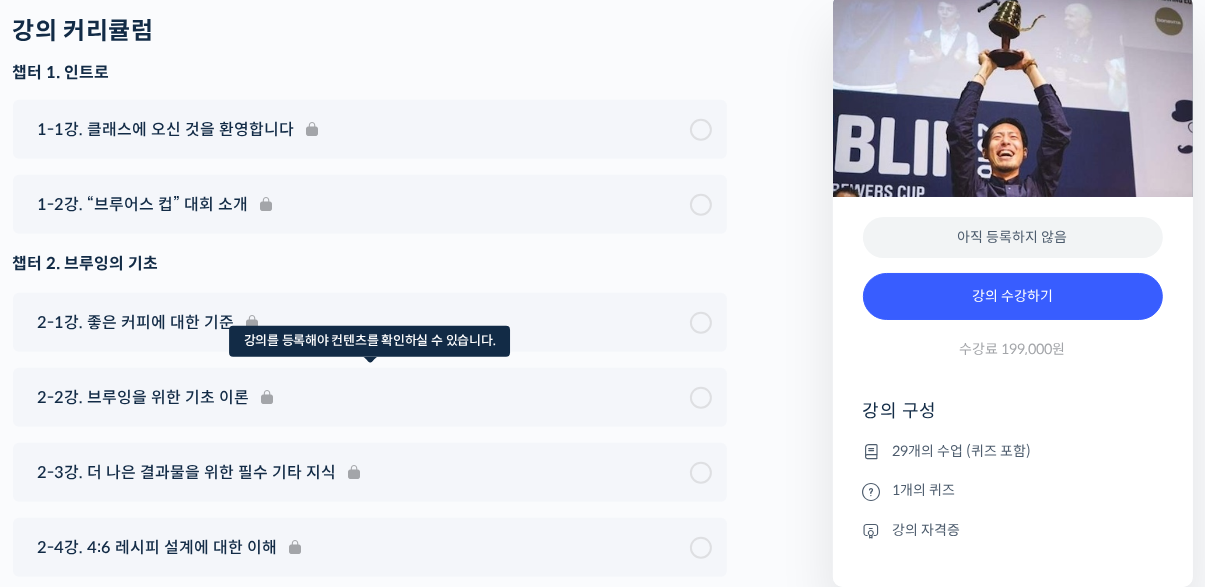 click on "2-2강. 브루잉을 위한 기초 이론" at bounding box center (370, 397) 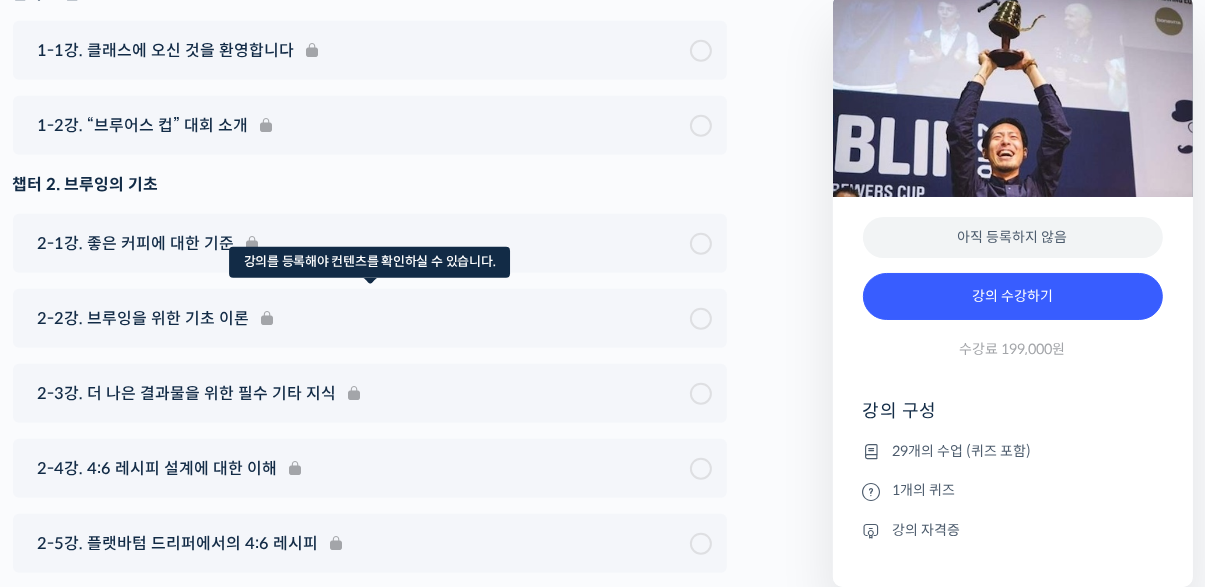 scroll, scrollTop: 8461, scrollLeft: 0, axis: vertical 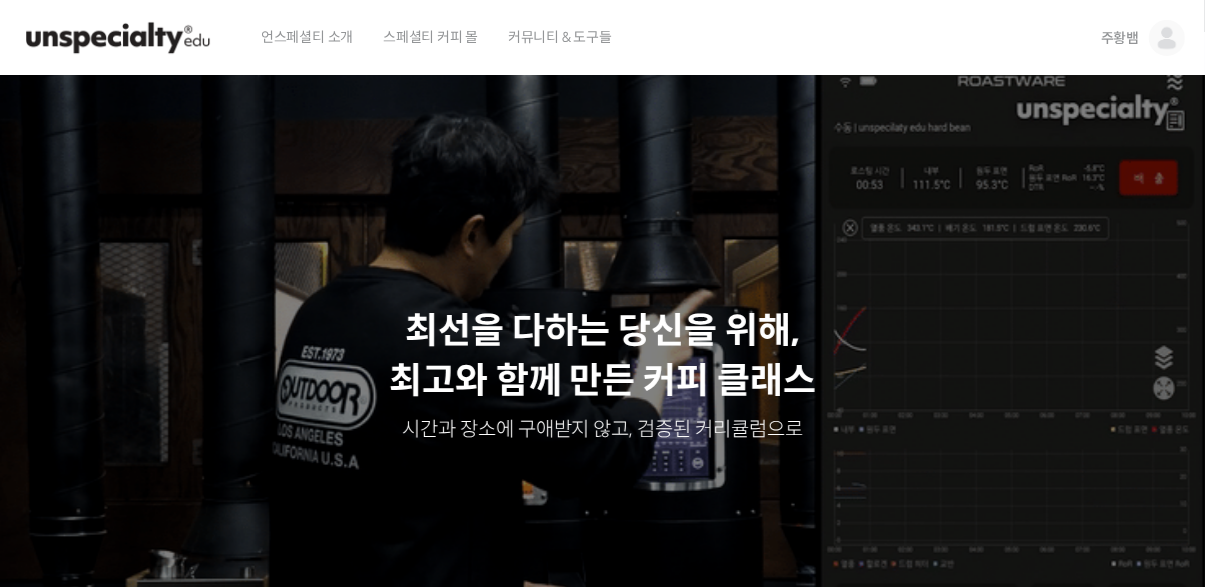 click on "주황뱀" at bounding box center [1120, 38] 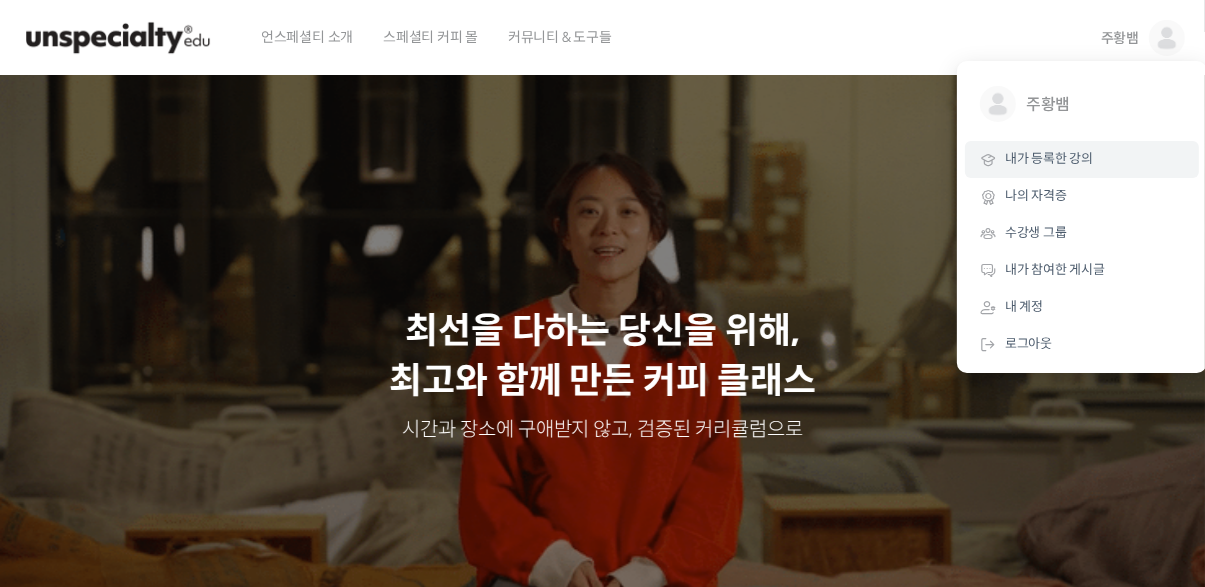 click on "내가 등록한 강의" at bounding box center [1049, 158] 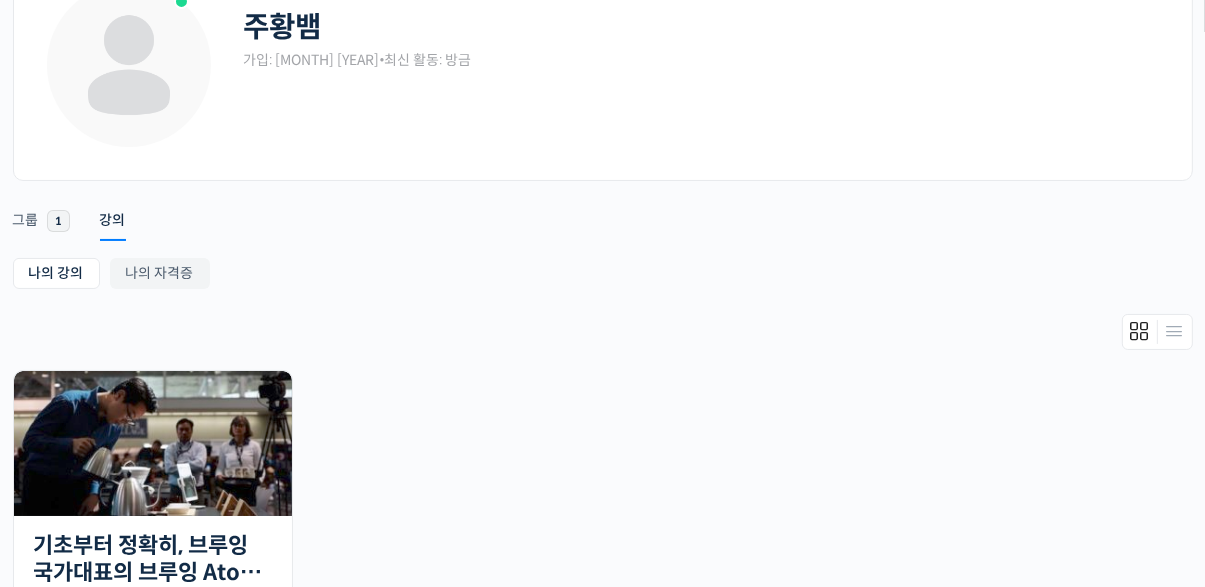scroll, scrollTop: 166, scrollLeft: 0, axis: vertical 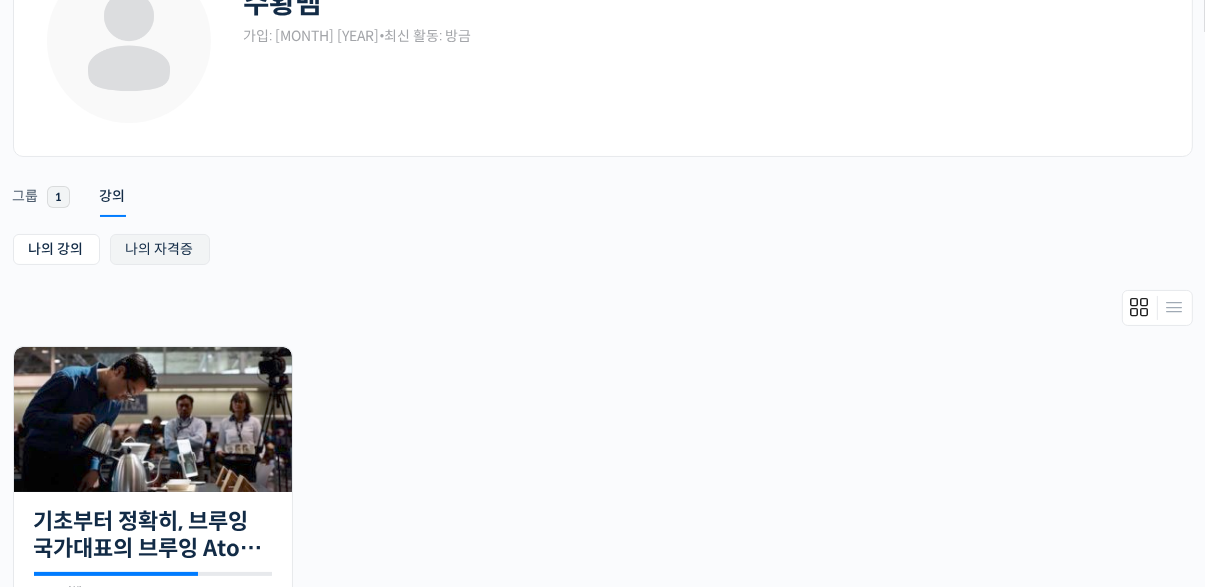 click on "나의 자격증" at bounding box center [160, 249] 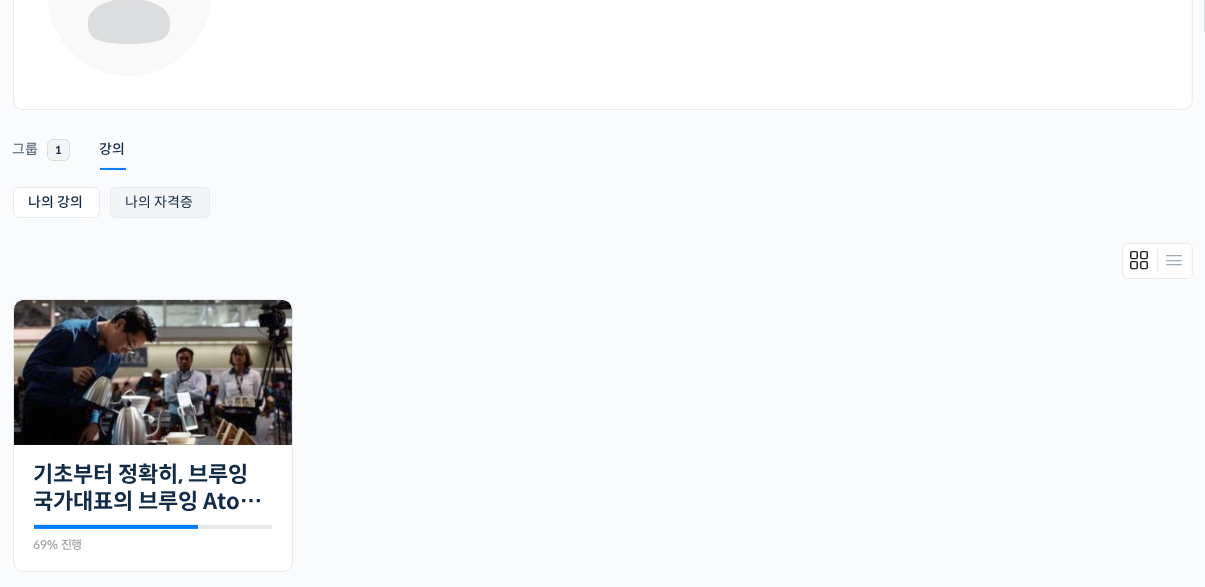 scroll, scrollTop: 260, scrollLeft: 0, axis: vertical 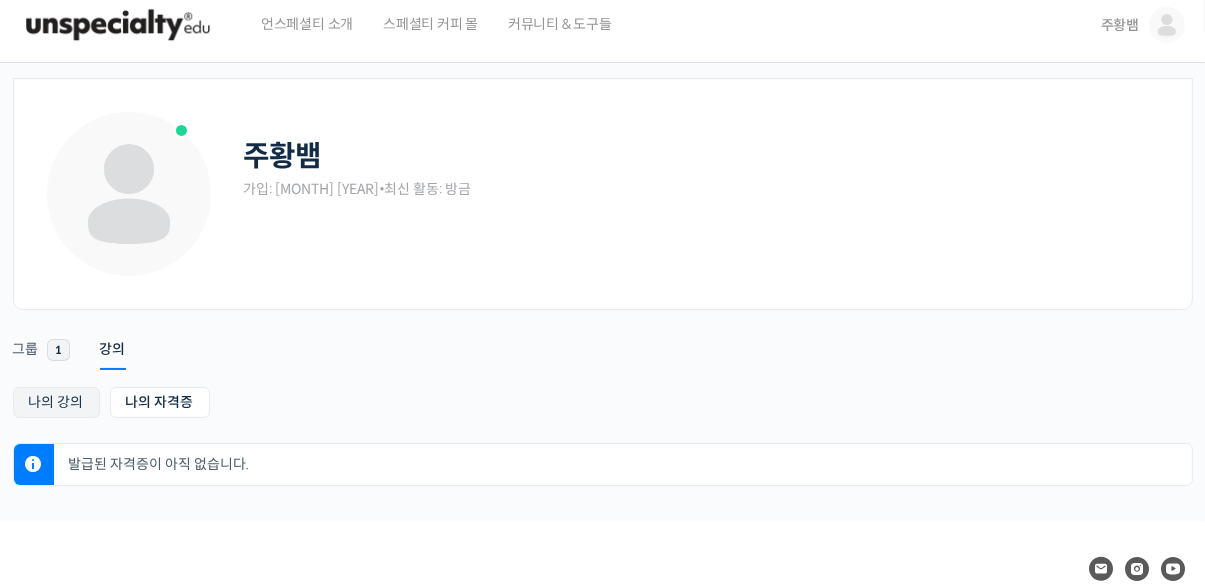 click on "나의 강의" at bounding box center (56, 402) 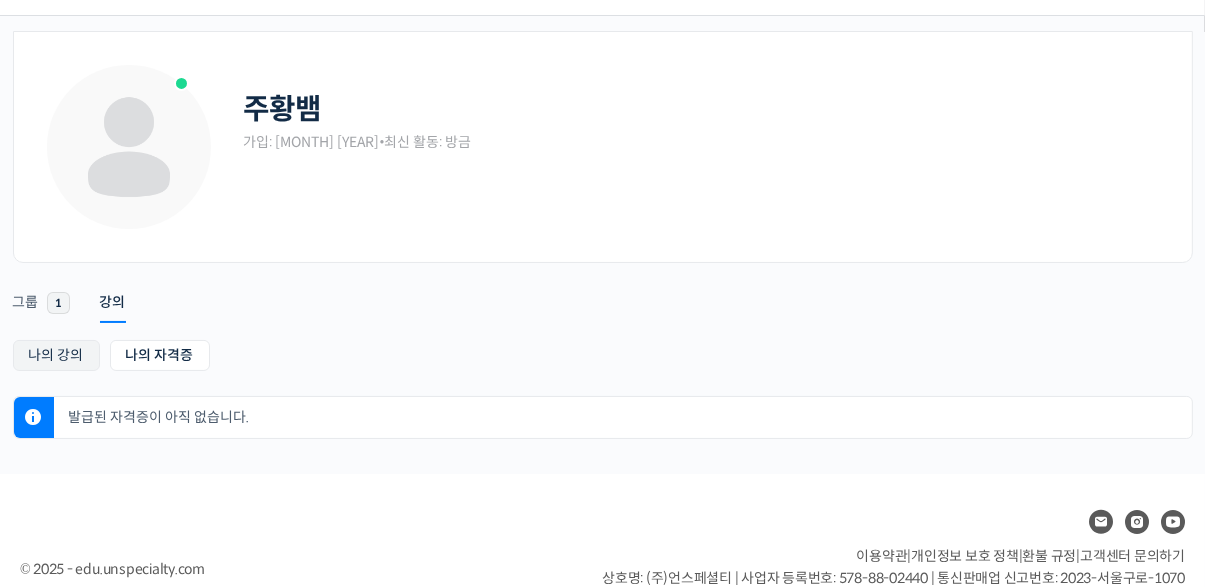 scroll, scrollTop: 107, scrollLeft: 0, axis: vertical 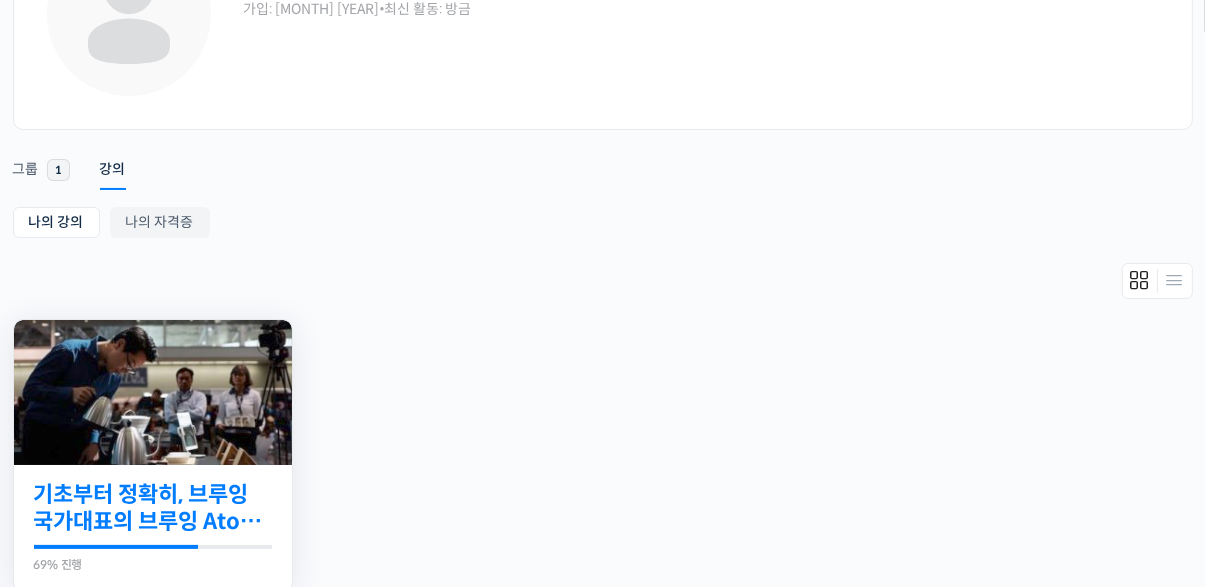 click on "기초부터 정확히, 브루잉 국가대표의 브루잉 AtoZ 클래스" at bounding box center (153, 508) 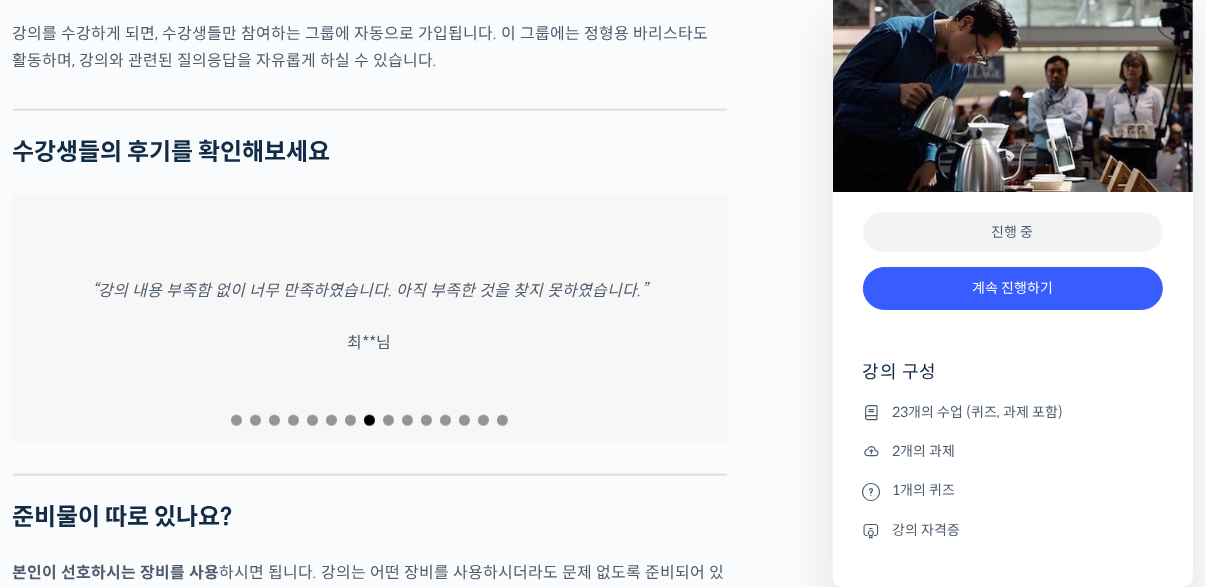 scroll, scrollTop: 9033, scrollLeft: 0, axis: vertical 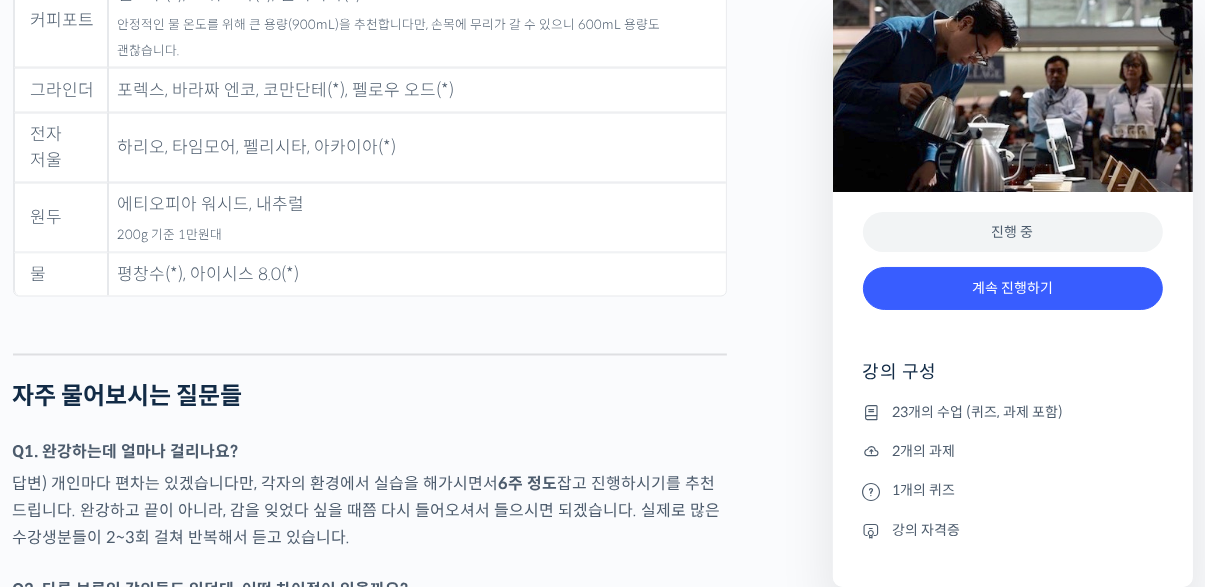 click on "정형용 바리스타를 소개합니다!
<코스피어(cospir)> 대표
2019 Korea Brewers Cup Championship 우승 🏆
2019 World Brewers Cup 국가대표 출전 🇰🇷
2020 Korea Brewers Cup Championship 5위
2023 Korea Brewers Cup Championship 2위
챔피언의 노하우로 핸드드립이 더 맛있어집니다
YouTube <안스타> 채널 출연 영상
맛보기 수업을 확인해보세요
맛보기 수업 “6강: 브루잉 추출 도구의 특징”
클래스 소개
이 클래스의 최종 목적은 여러분 각자가 가지고 있는 원두 및 장비에 맞게 브루잉(핸드드립) 레시피를 직접 설계하실 수 있는 것입니다
전문가적인 기질을 타고난 분들을 위해 제작됐습니다.
똑같이 했는데 왜 똑같은 맛이 안 날까요?
비슷한 경험들 있으신가요?
." at bounding box center [370, -4064] 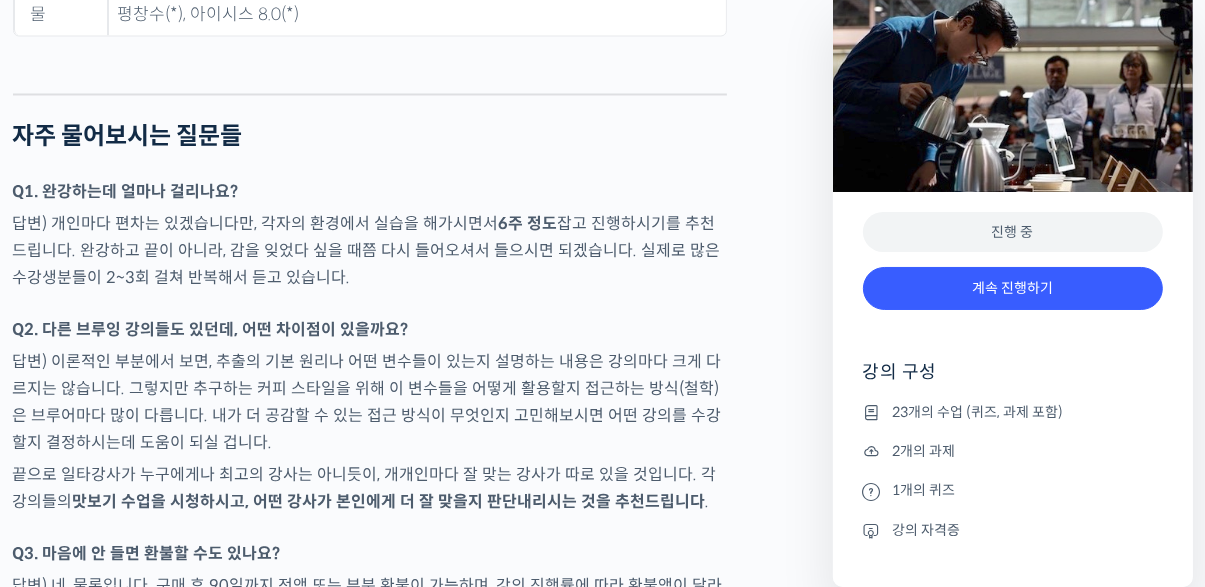 scroll, scrollTop: 10212, scrollLeft: 0, axis: vertical 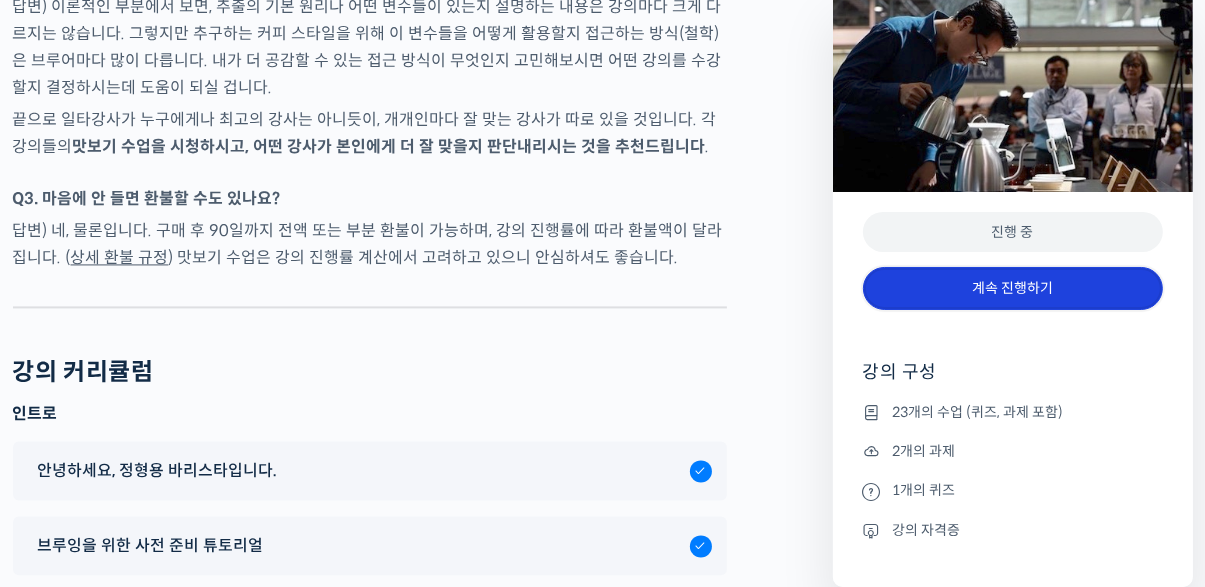 click on "계속 진행하기" at bounding box center [1013, 288] 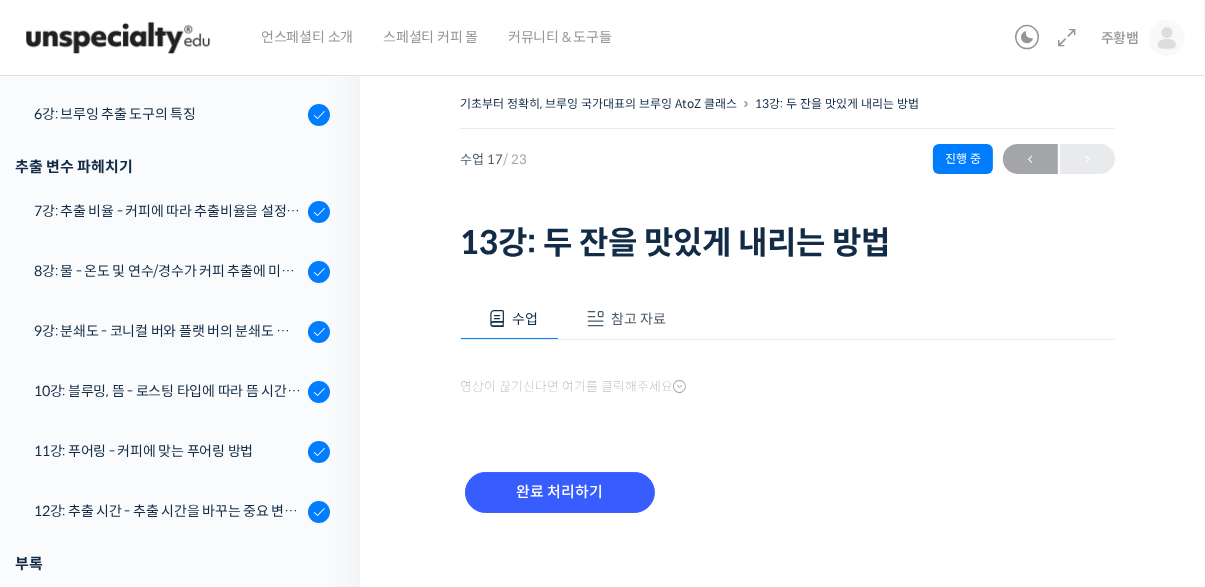 scroll, scrollTop: 0, scrollLeft: 0, axis: both 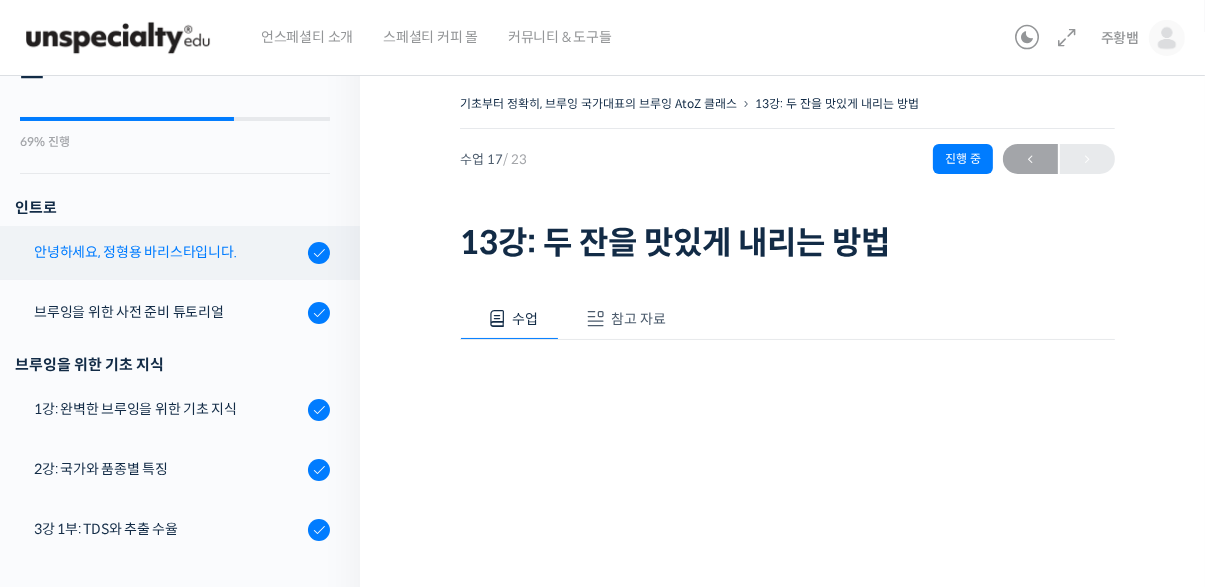 click on "안녕하세요, 정형용 바리스타입니다." at bounding box center (175, 253) 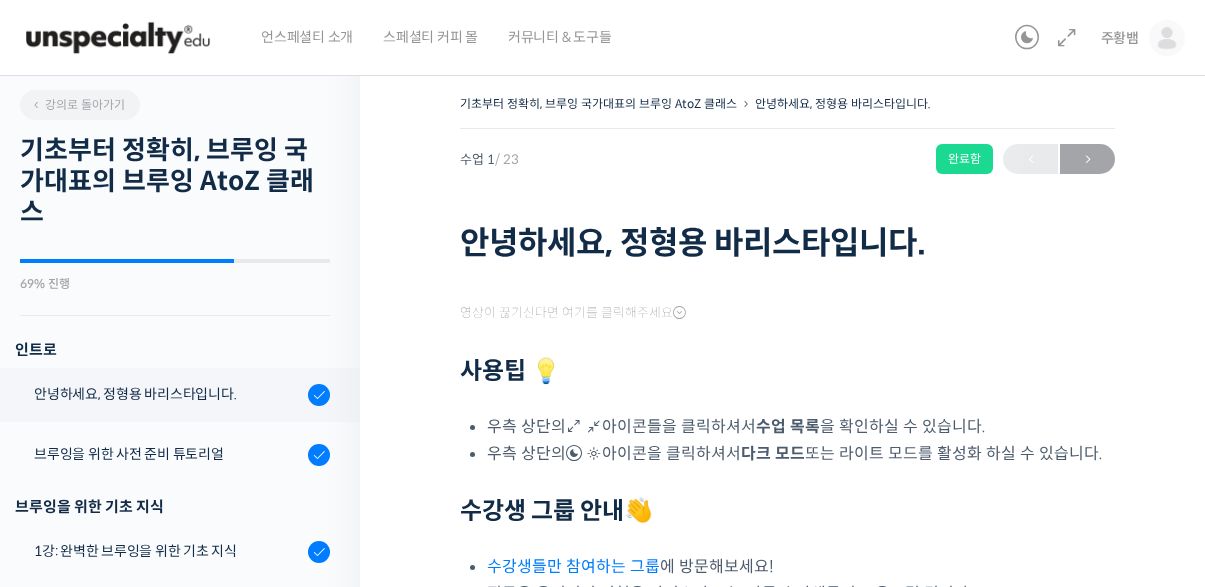 scroll, scrollTop: 0, scrollLeft: 0, axis: both 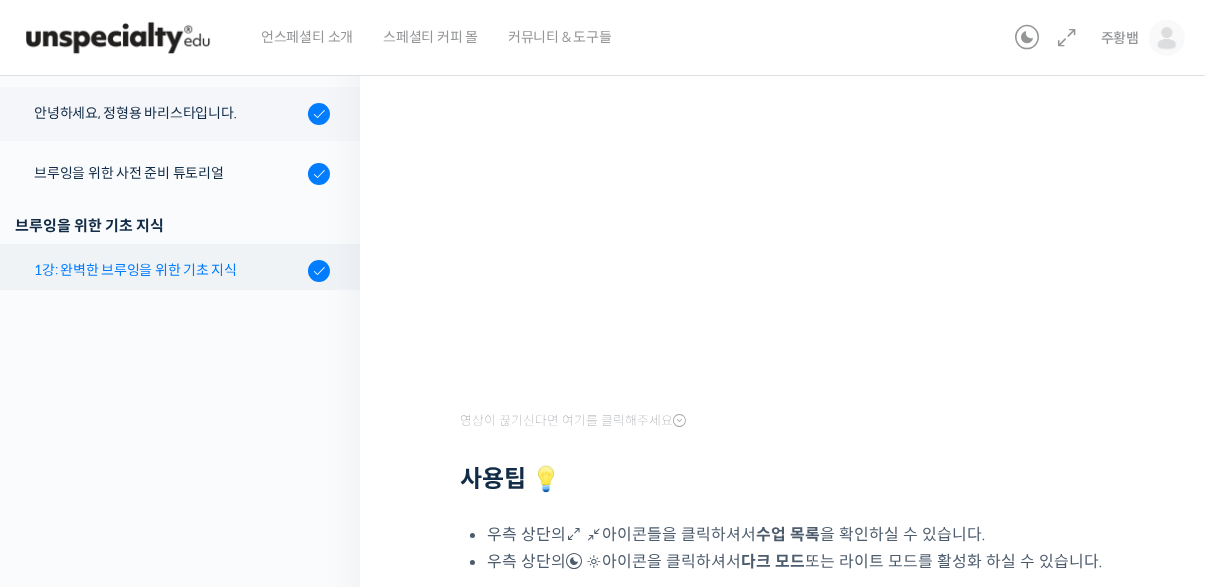 click on "1강: 완벽한 브루잉을 위한 기초 지식" at bounding box center [168, 270] 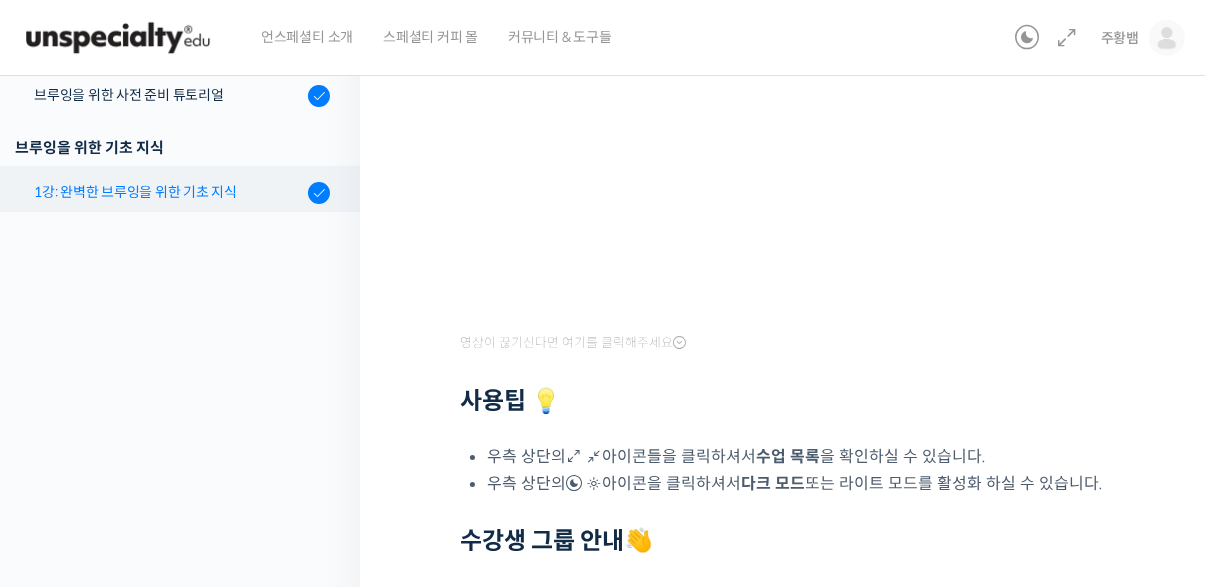 scroll, scrollTop: 375, scrollLeft: 0, axis: vertical 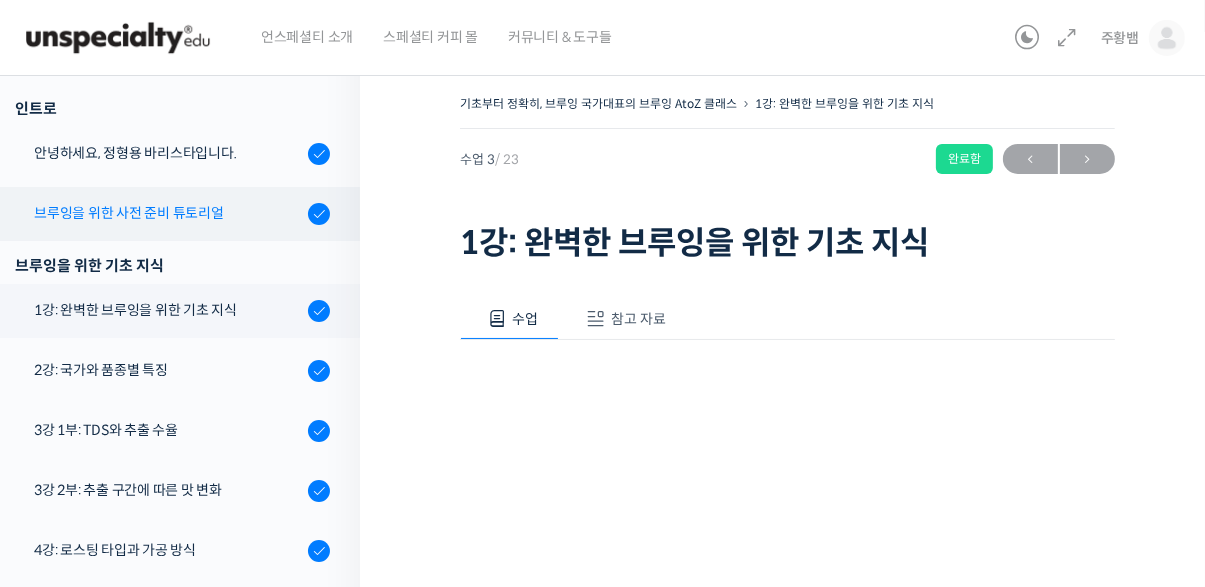 click on "브루잉을 위한 사전 준비 튜토리얼" at bounding box center (168, 213) 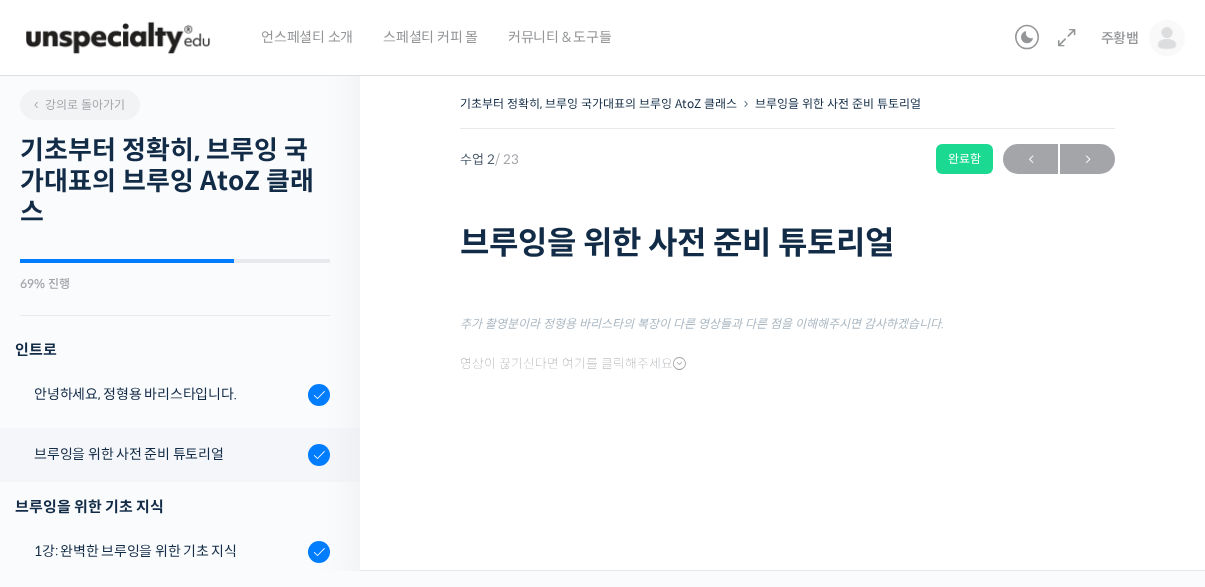 scroll, scrollTop: 0, scrollLeft: 0, axis: both 